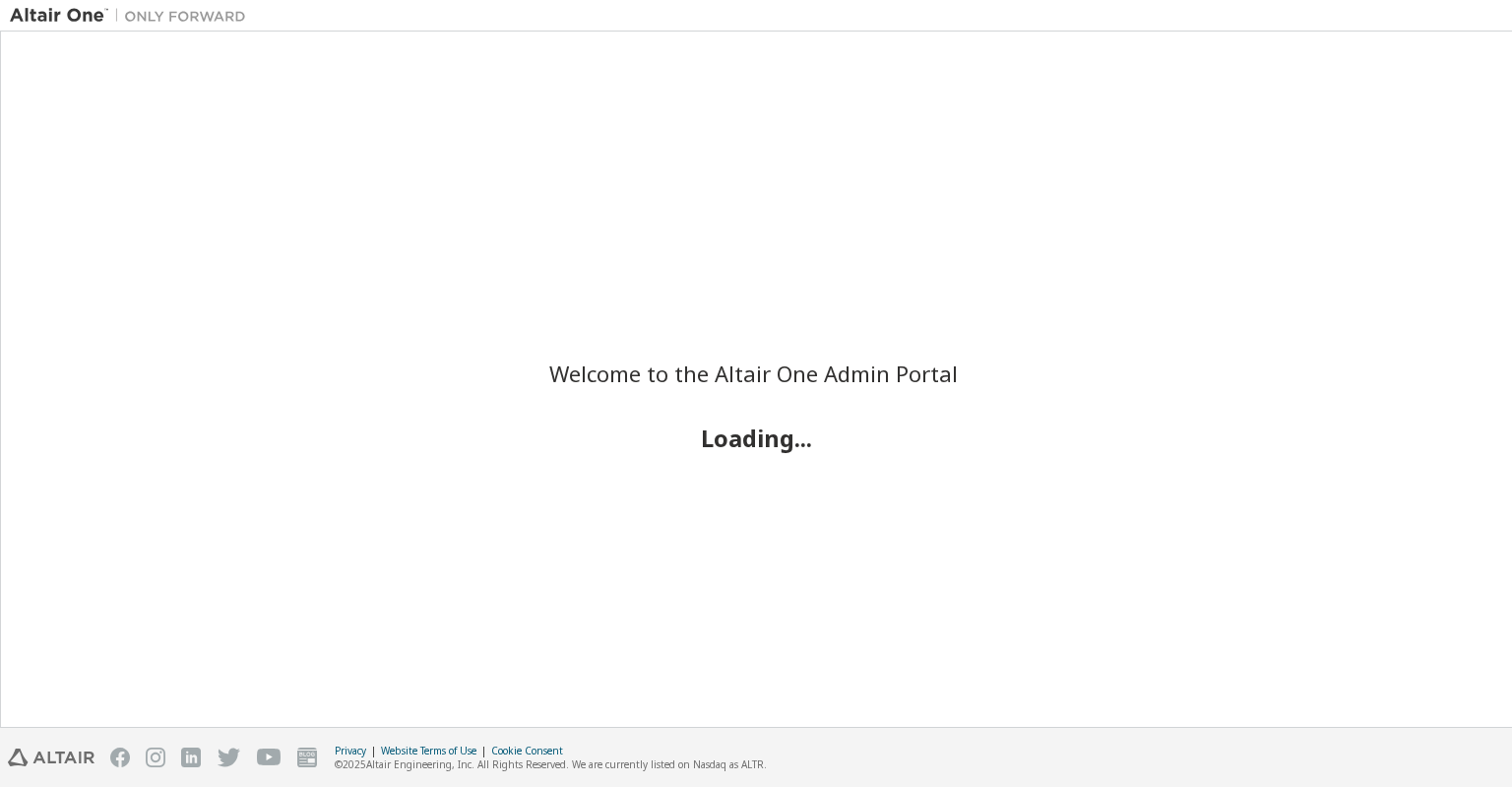 scroll, scrollTop: 0, scrollLeft: 0, axis: both 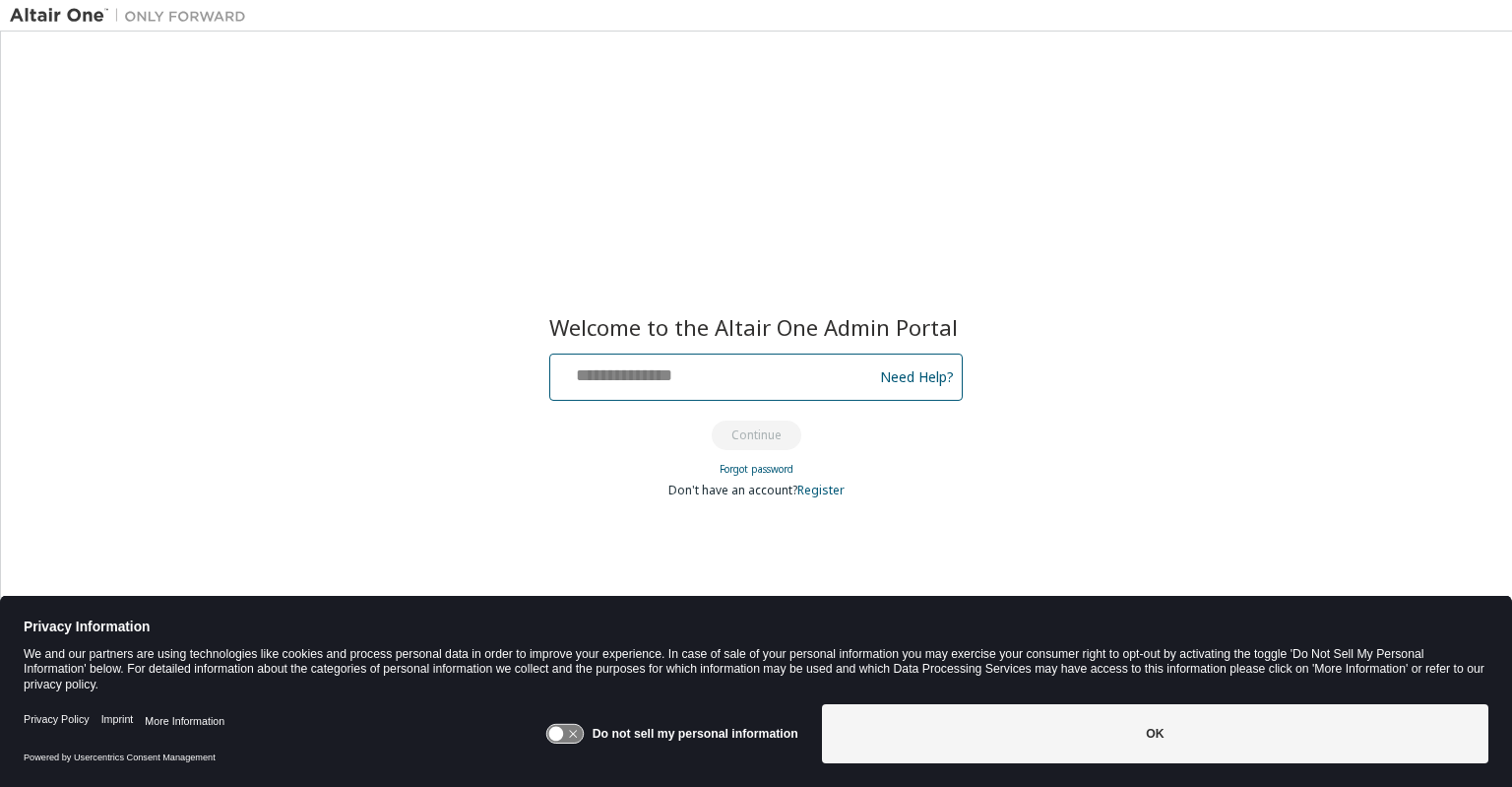 click at bounding box center (714, 372) 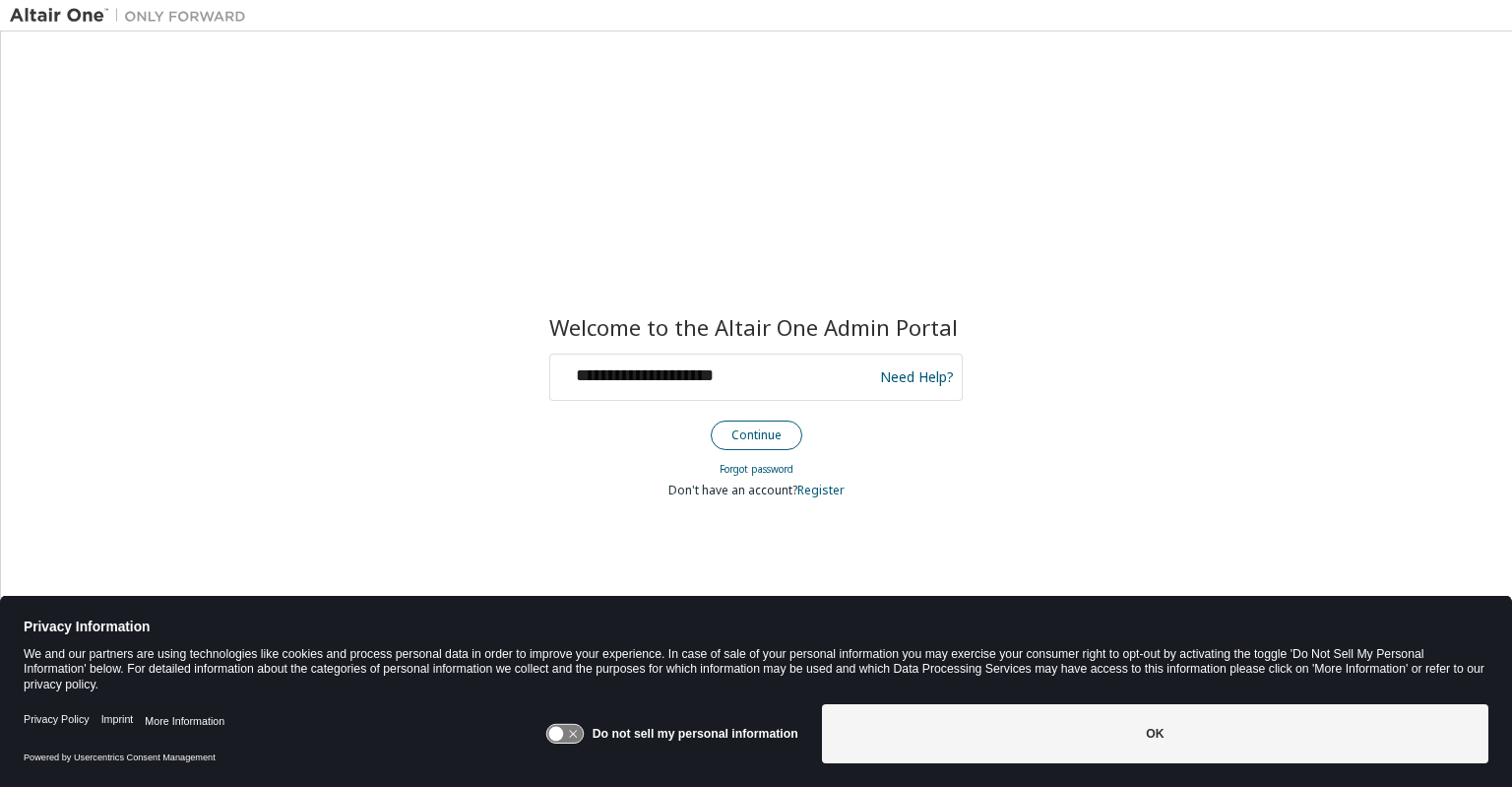 click on "Continue" at bounding box center [756, 435] 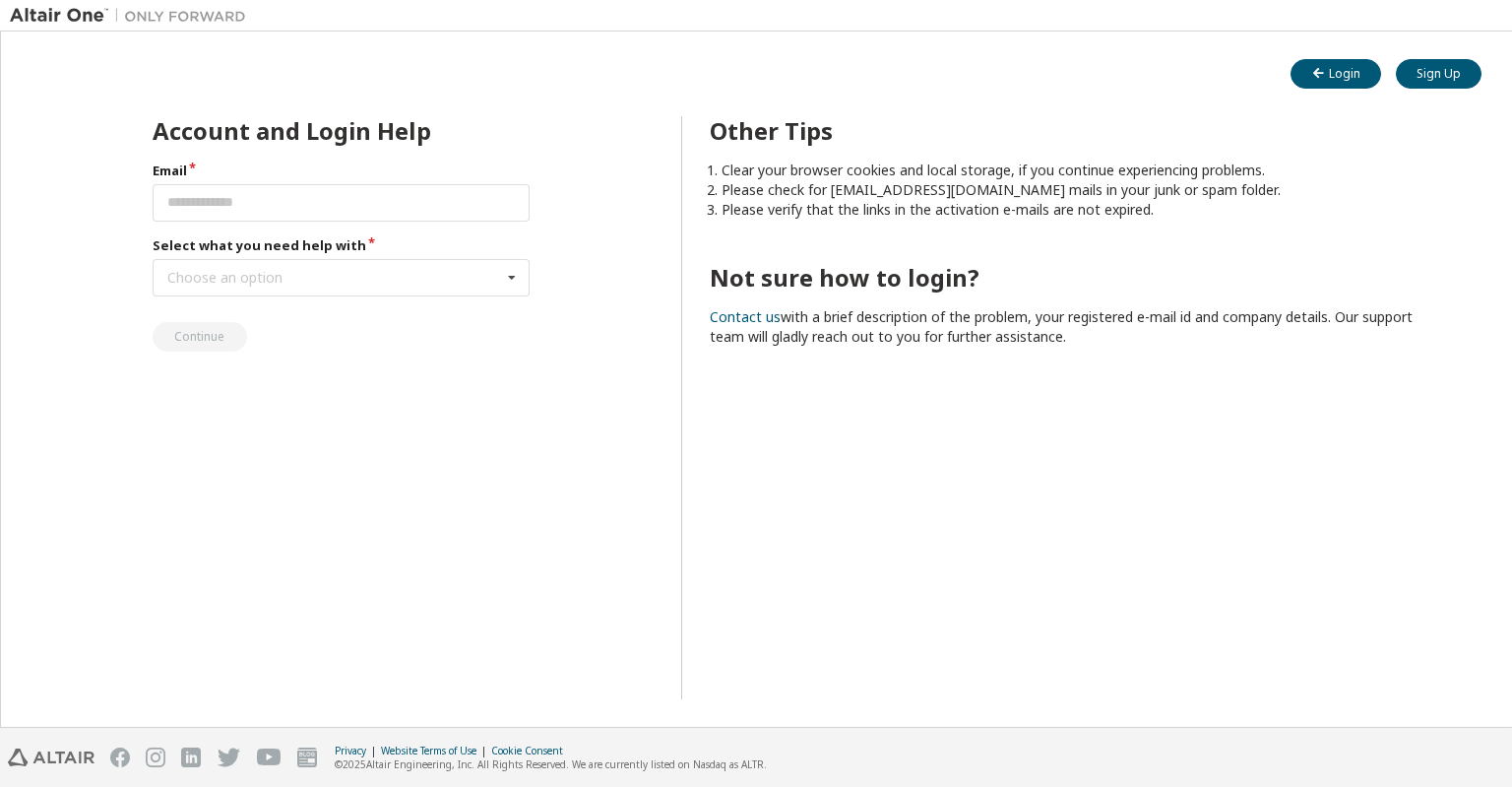 scroll, scrollTop: 0, scrollLeft: 0, axis: both 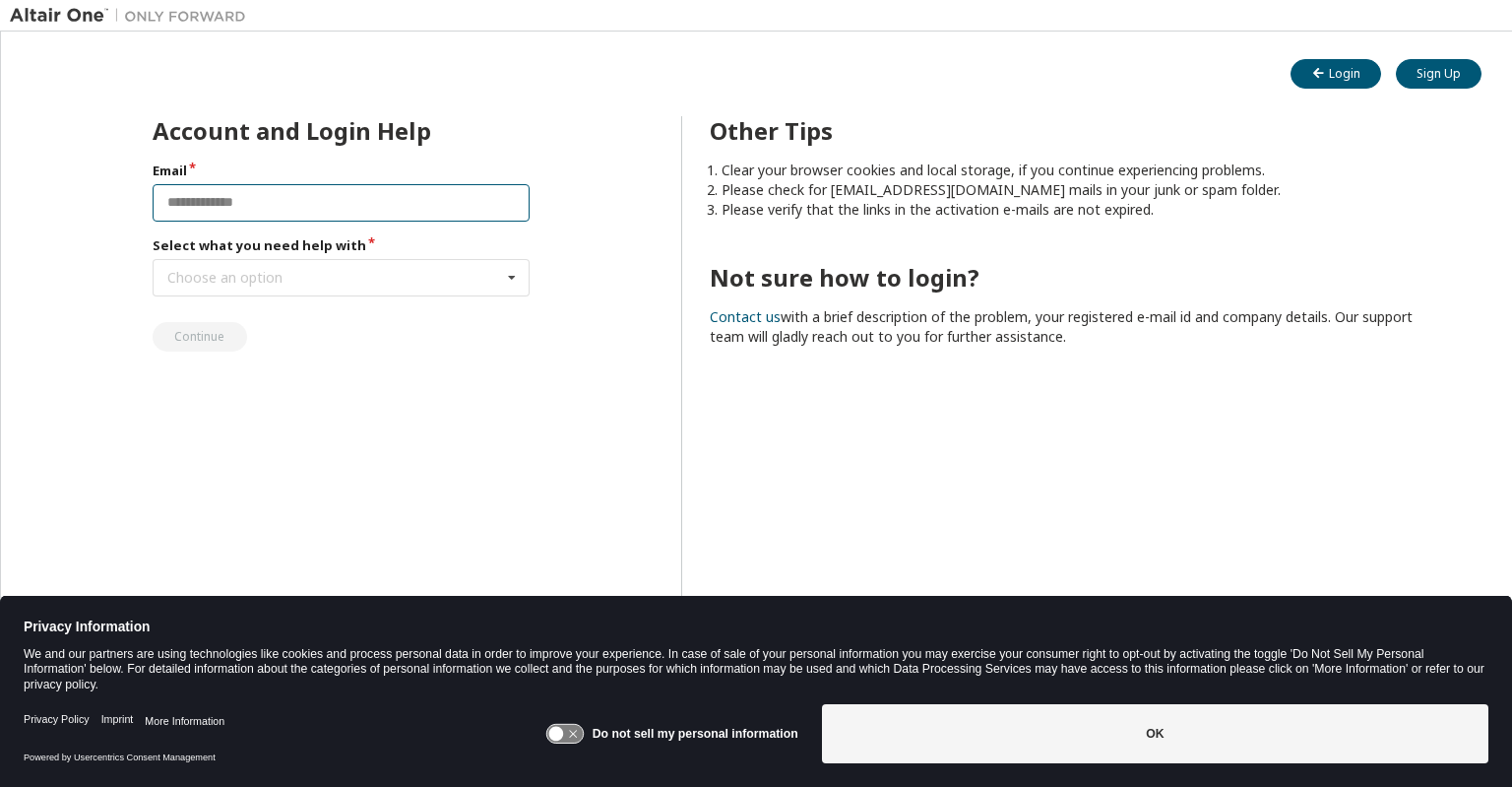 click at bounding box center [342, 203] 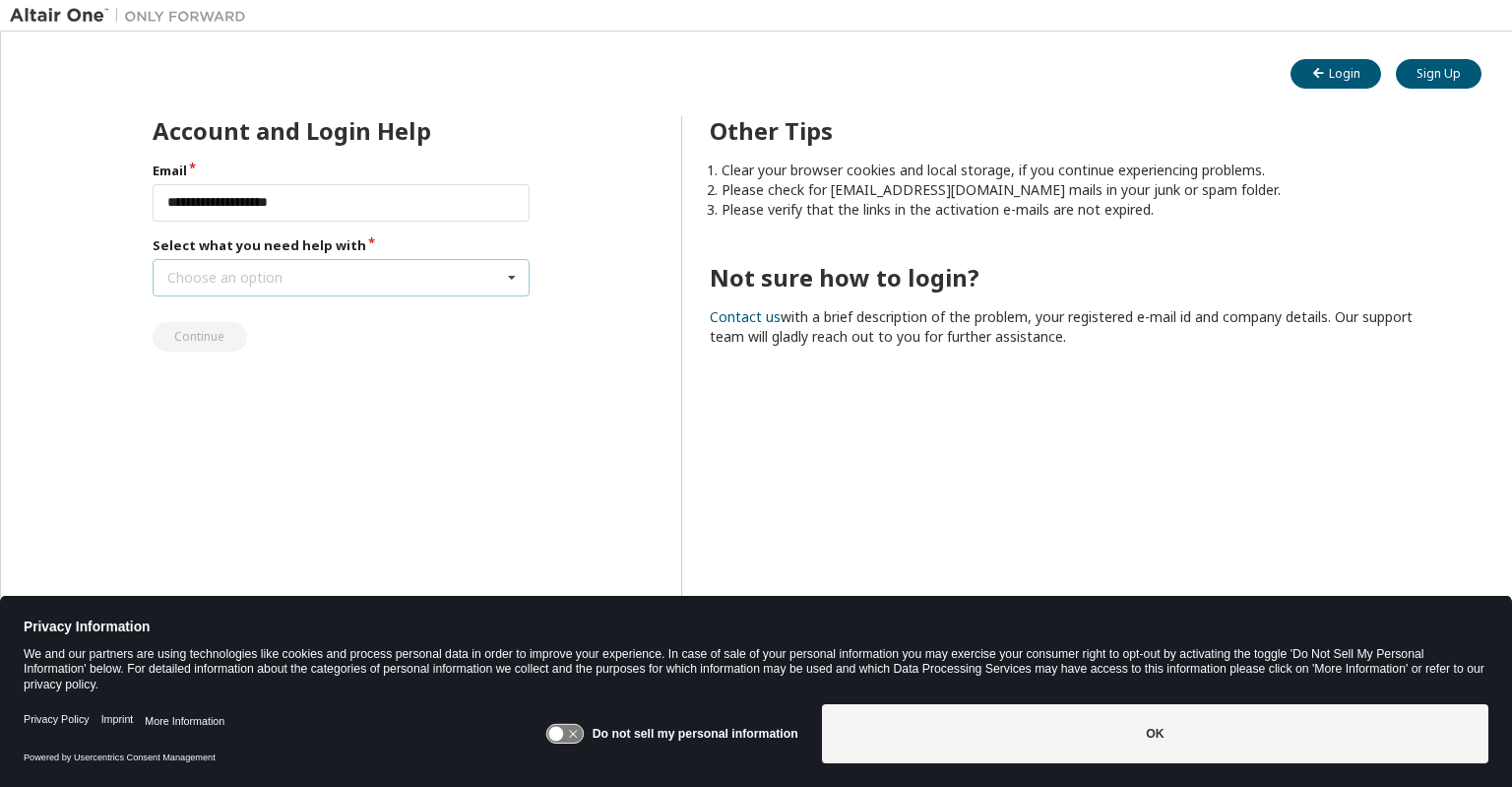 click on "Choose an option I forgot my password I did not receive activation mail My activation mail expired My account is locked I want to reset multi-factor authentication I don't know but can't login" at bounding box center (342, 278) 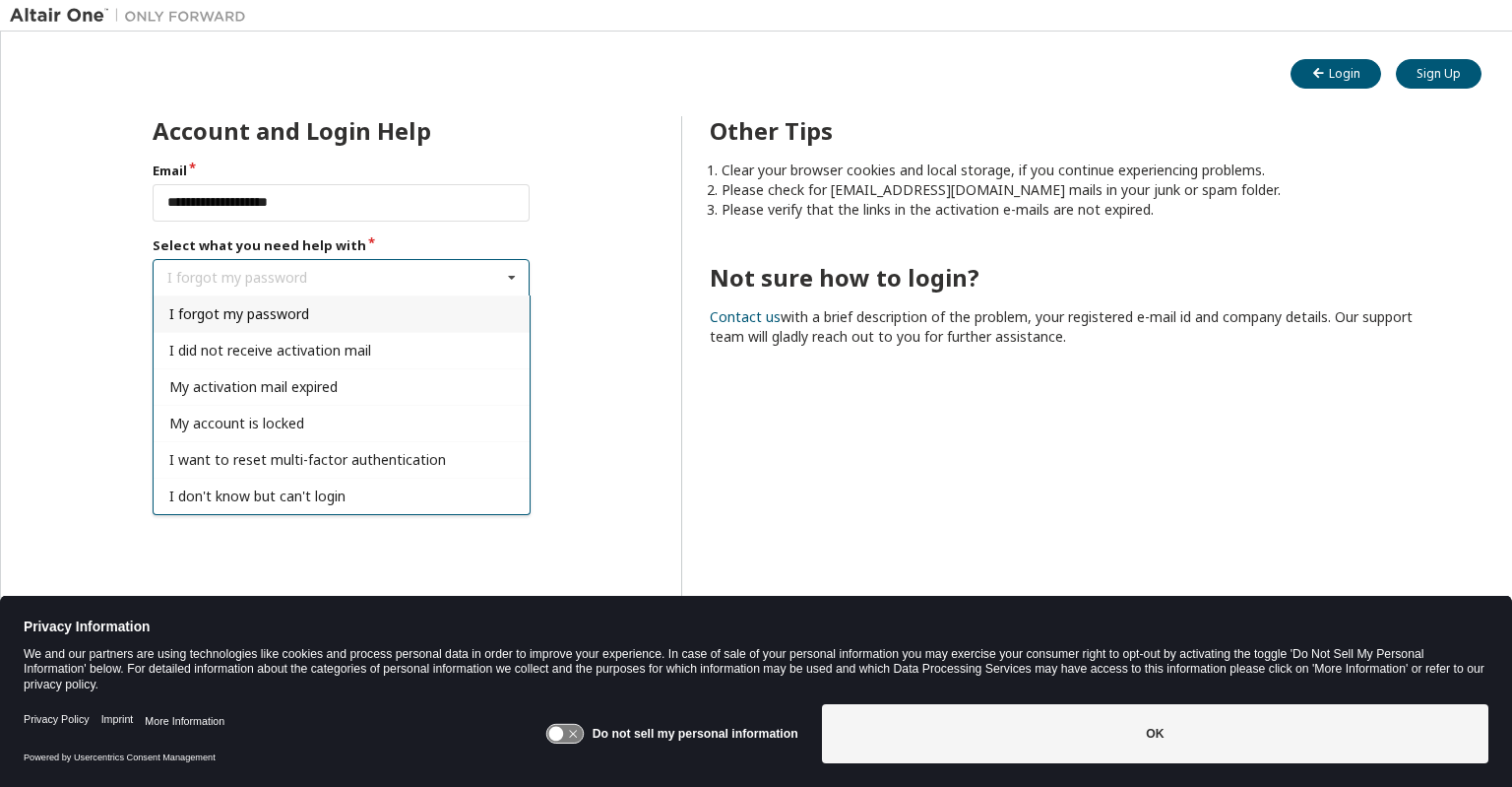 click on "I forgot my password" at bounding box center (239, 313) 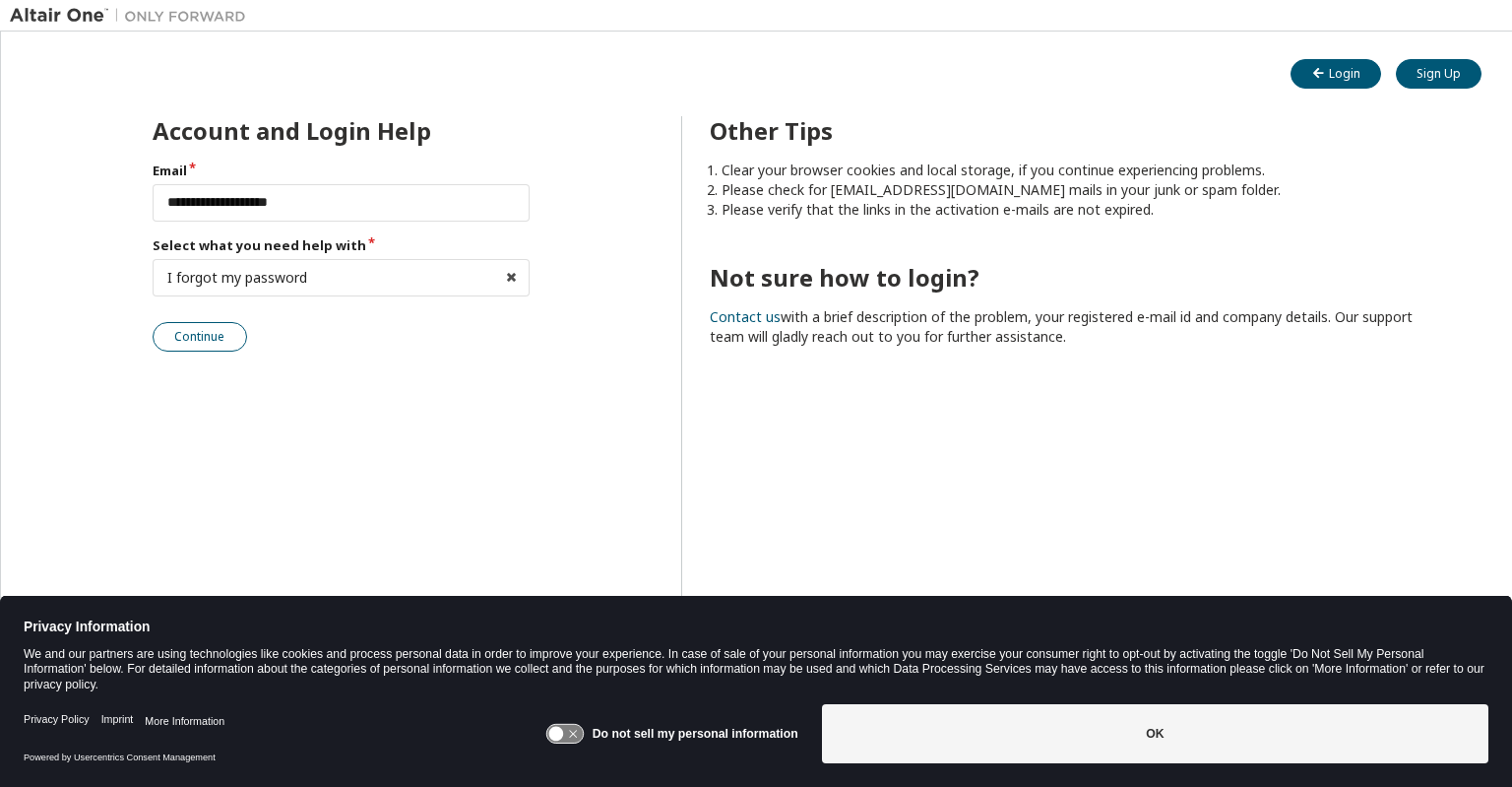 click on "Continue" at bounding box center [200, 337] 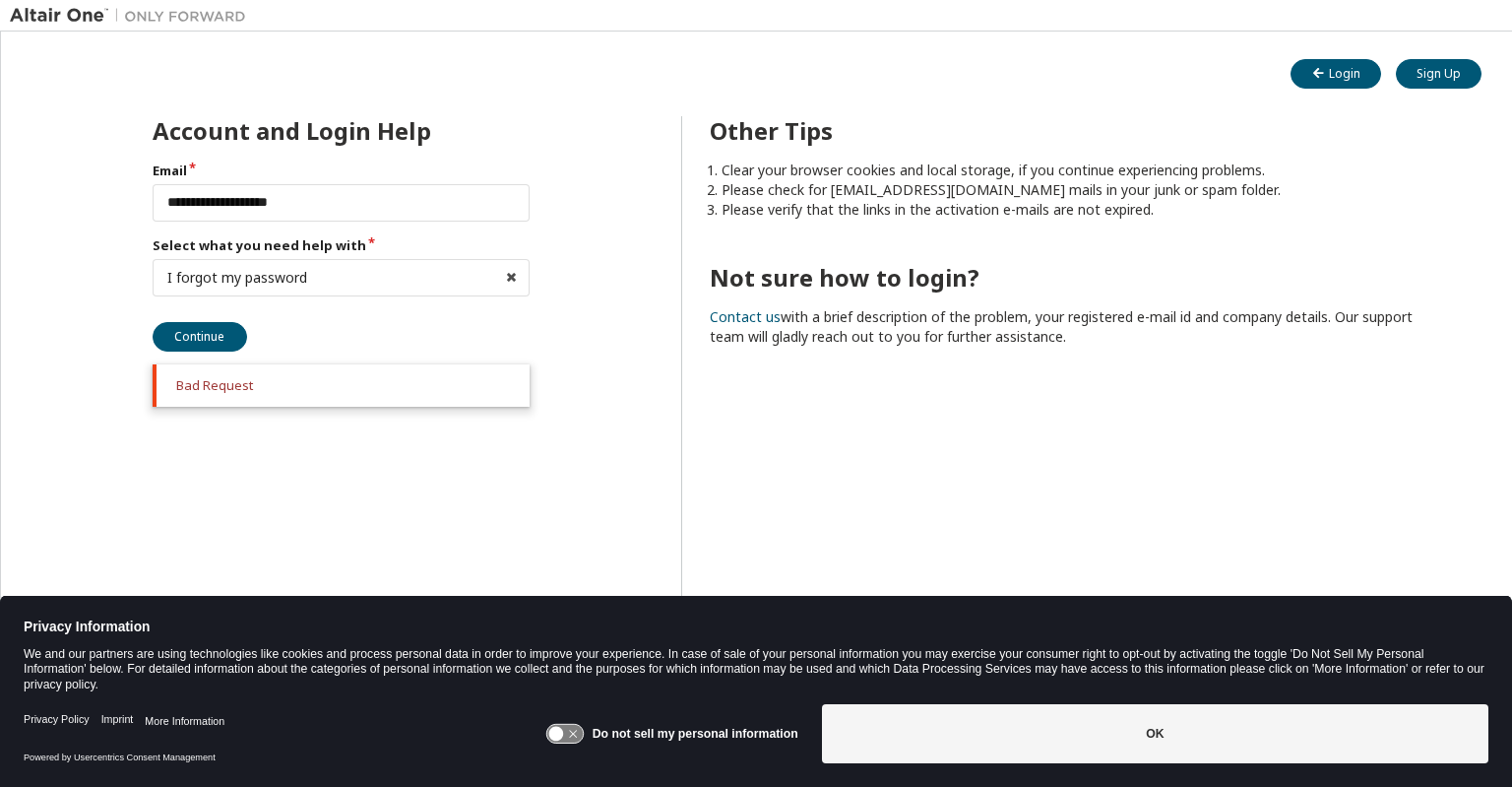 click on "Bad Request" at bounding box center [346, 385] 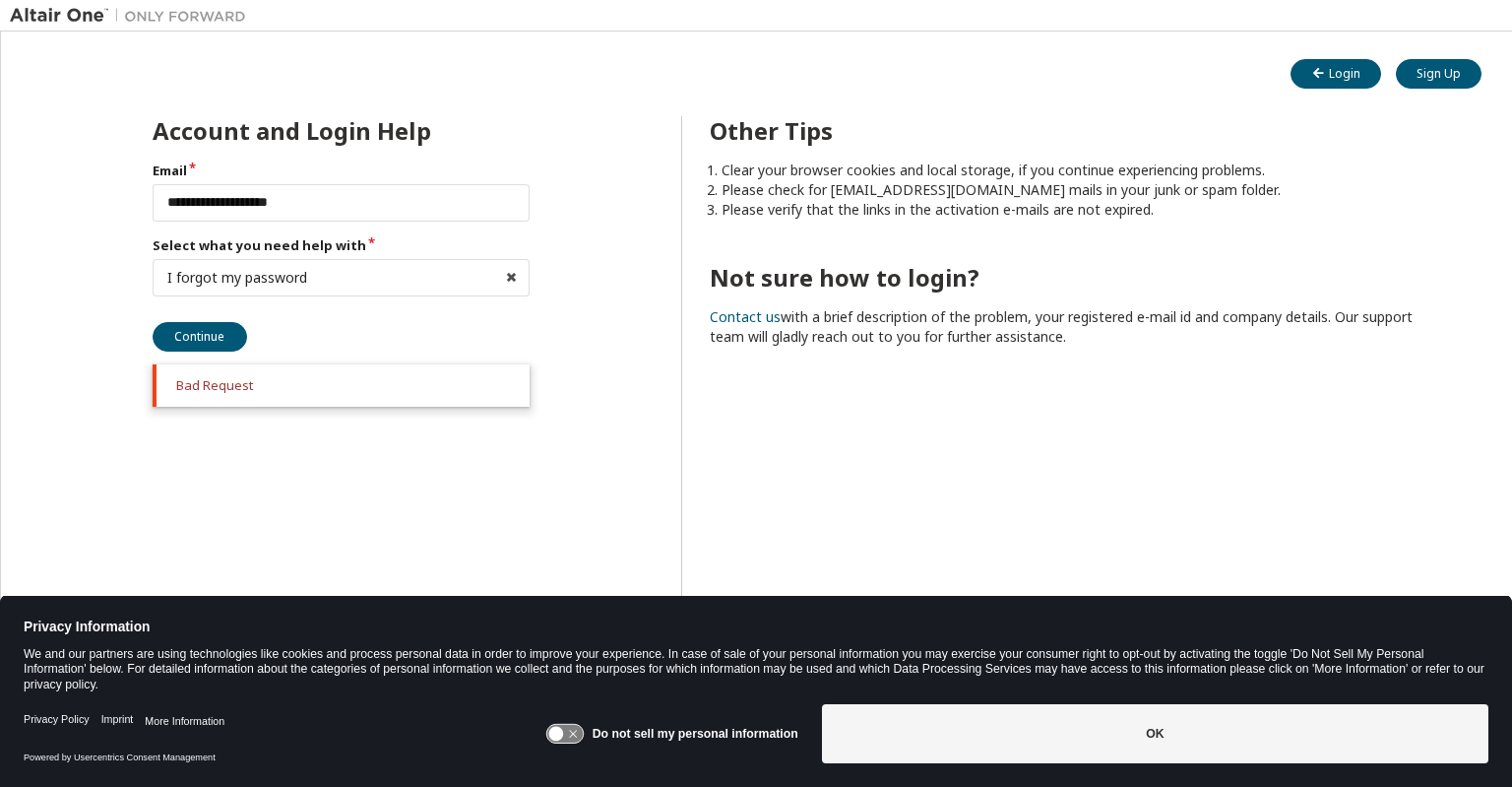 click on "Bad Request" at bounding box center [342, 385] 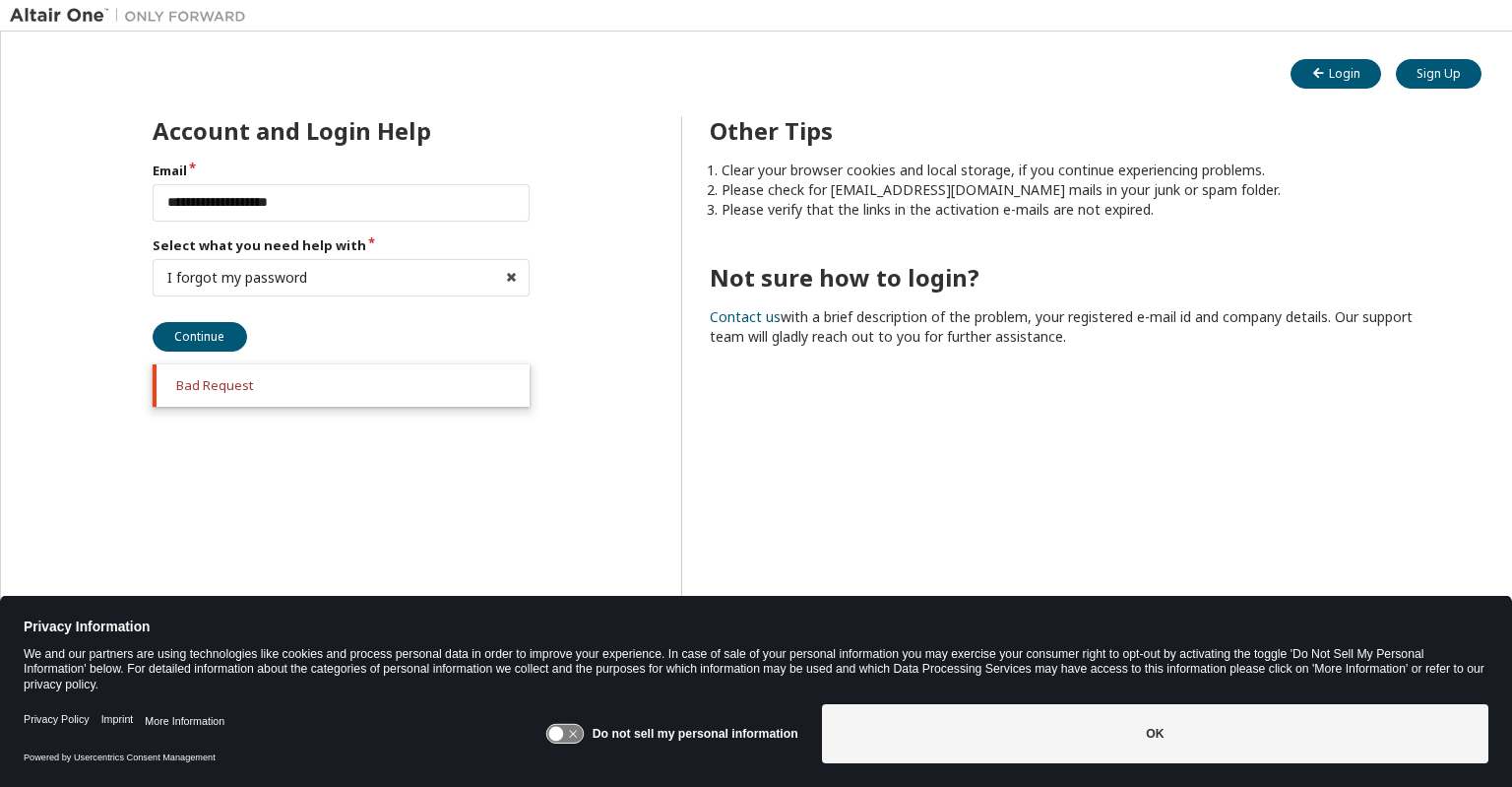 click on "Bad Request" at bounding box center (346, 385) 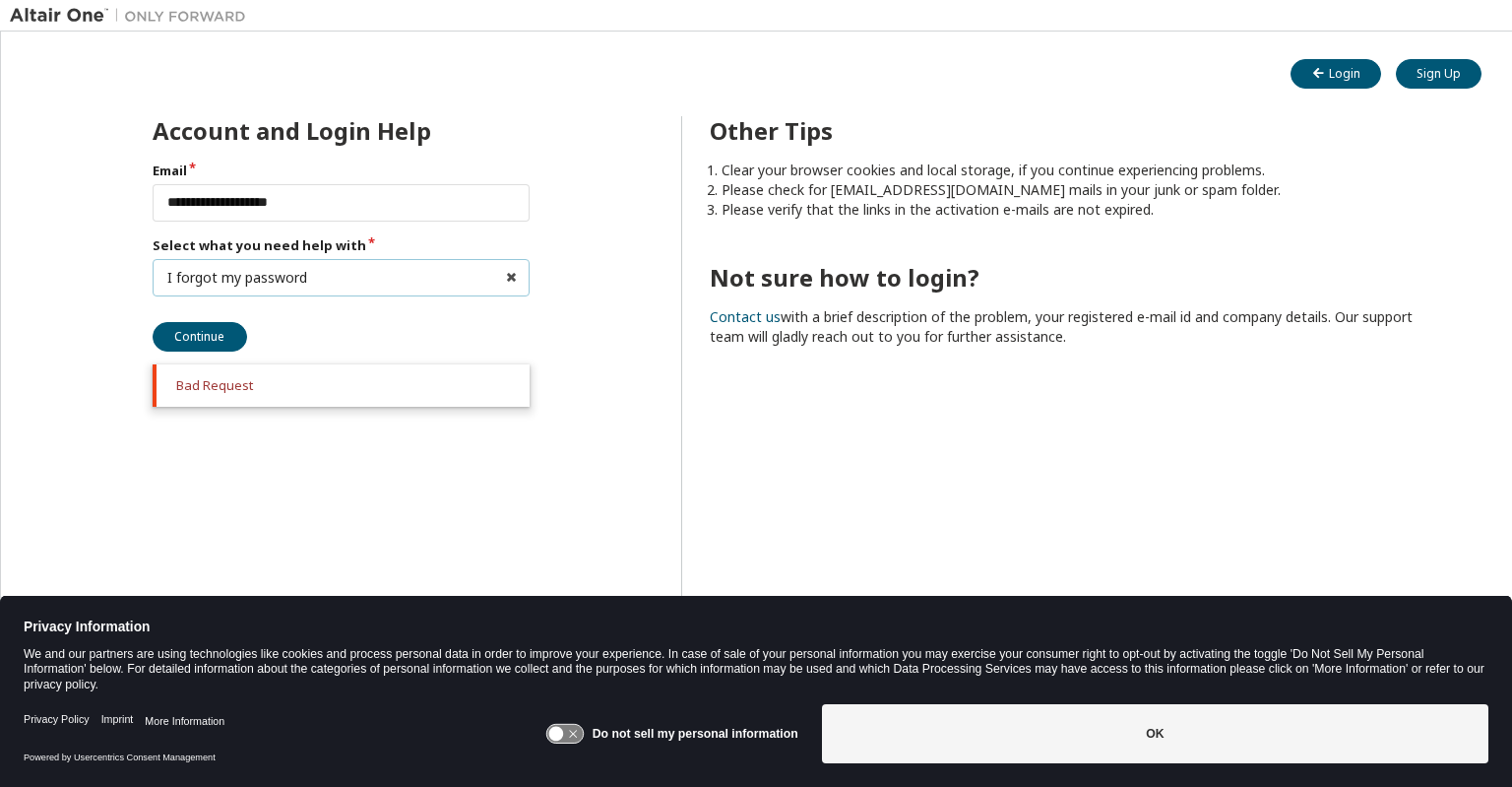click on "I forgot my password I forgot my password I did not receive activation mail My activation mail expired My account is locked I want to reset multi-factor authentication I don't know but can't login" at bounding box center (342, 278) 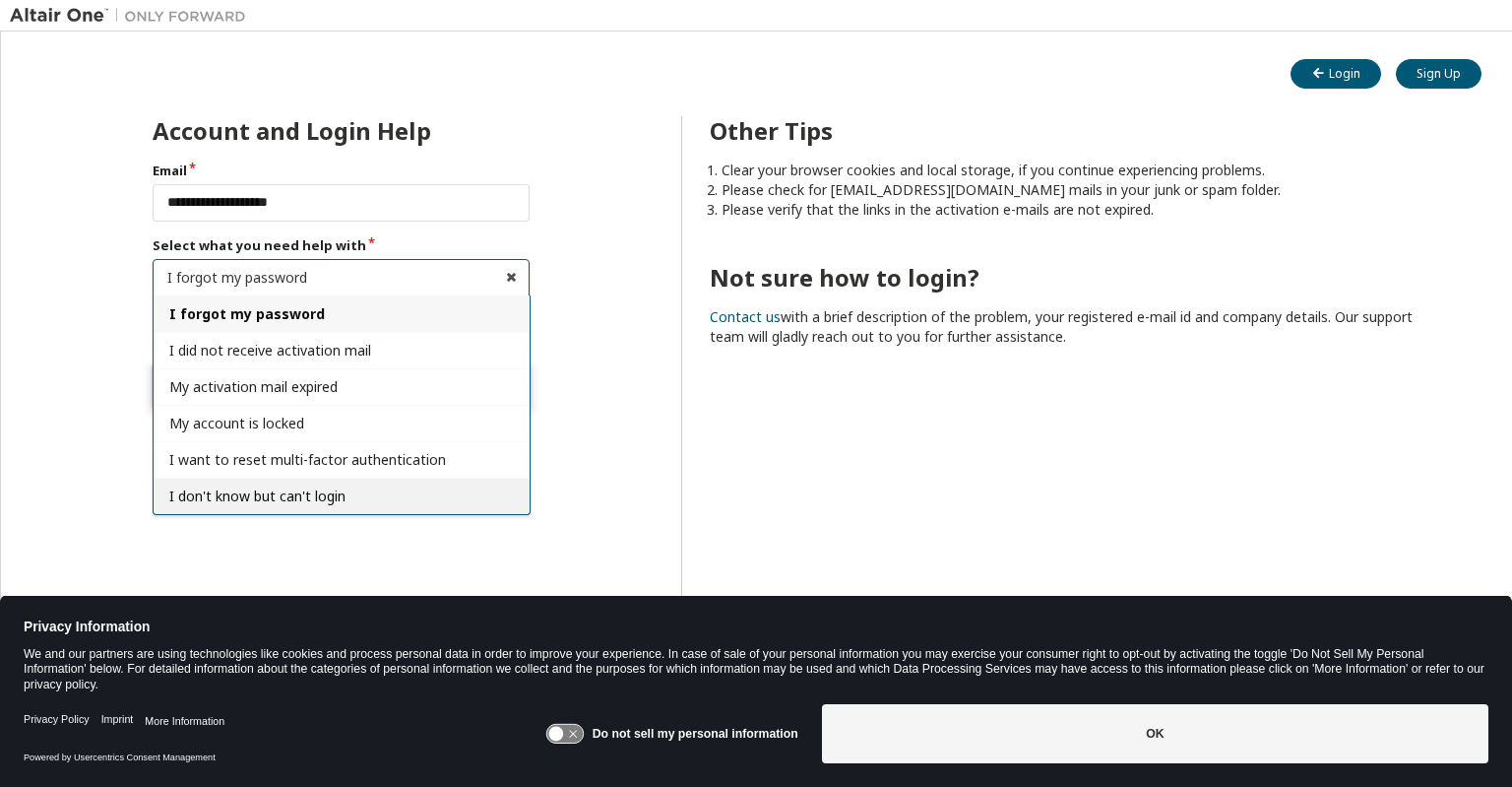 click on "I don't know but can't login" at bounding box center (257, 495) 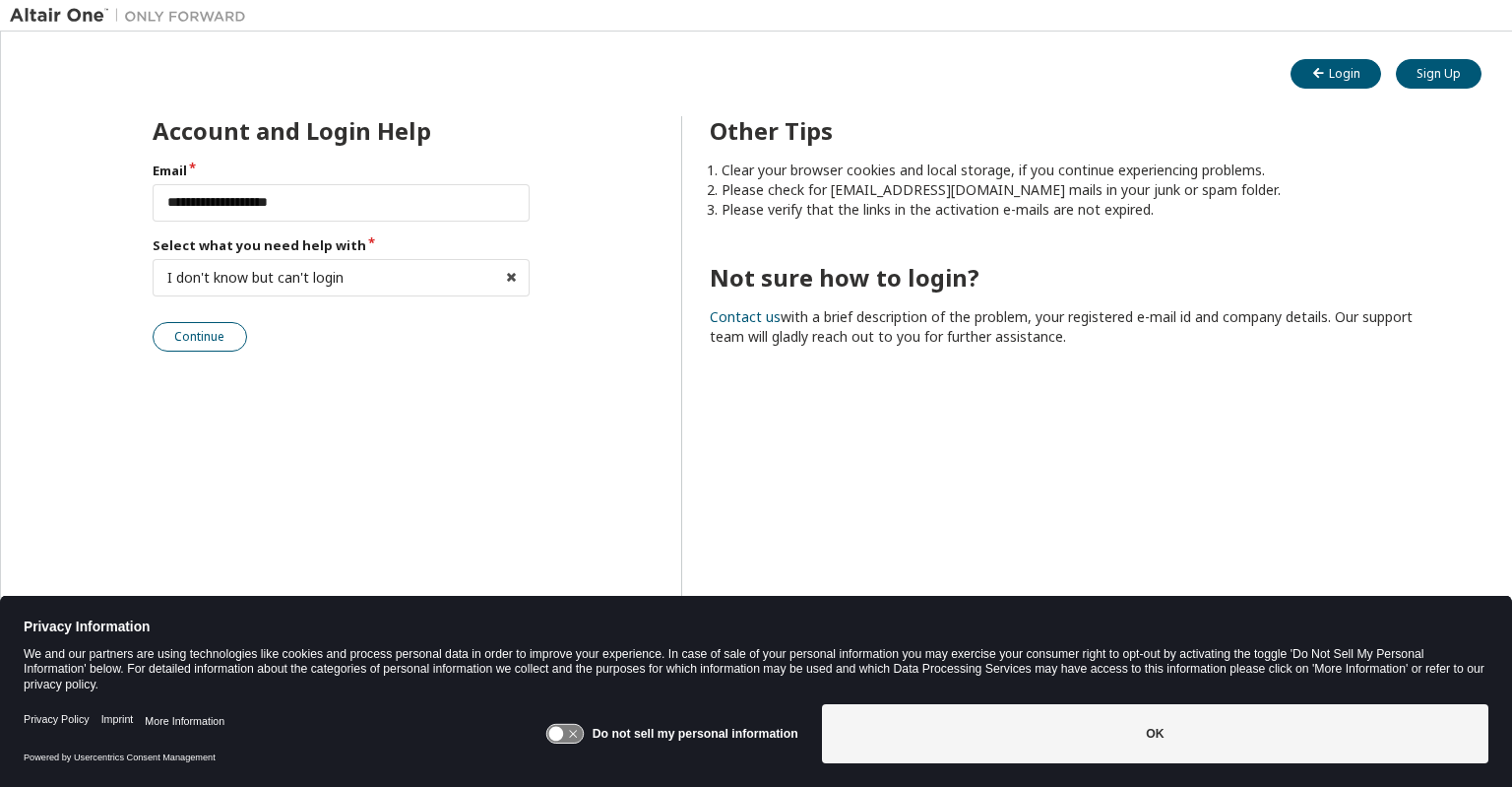 click on "Continue" at bounding box center [200, 337] 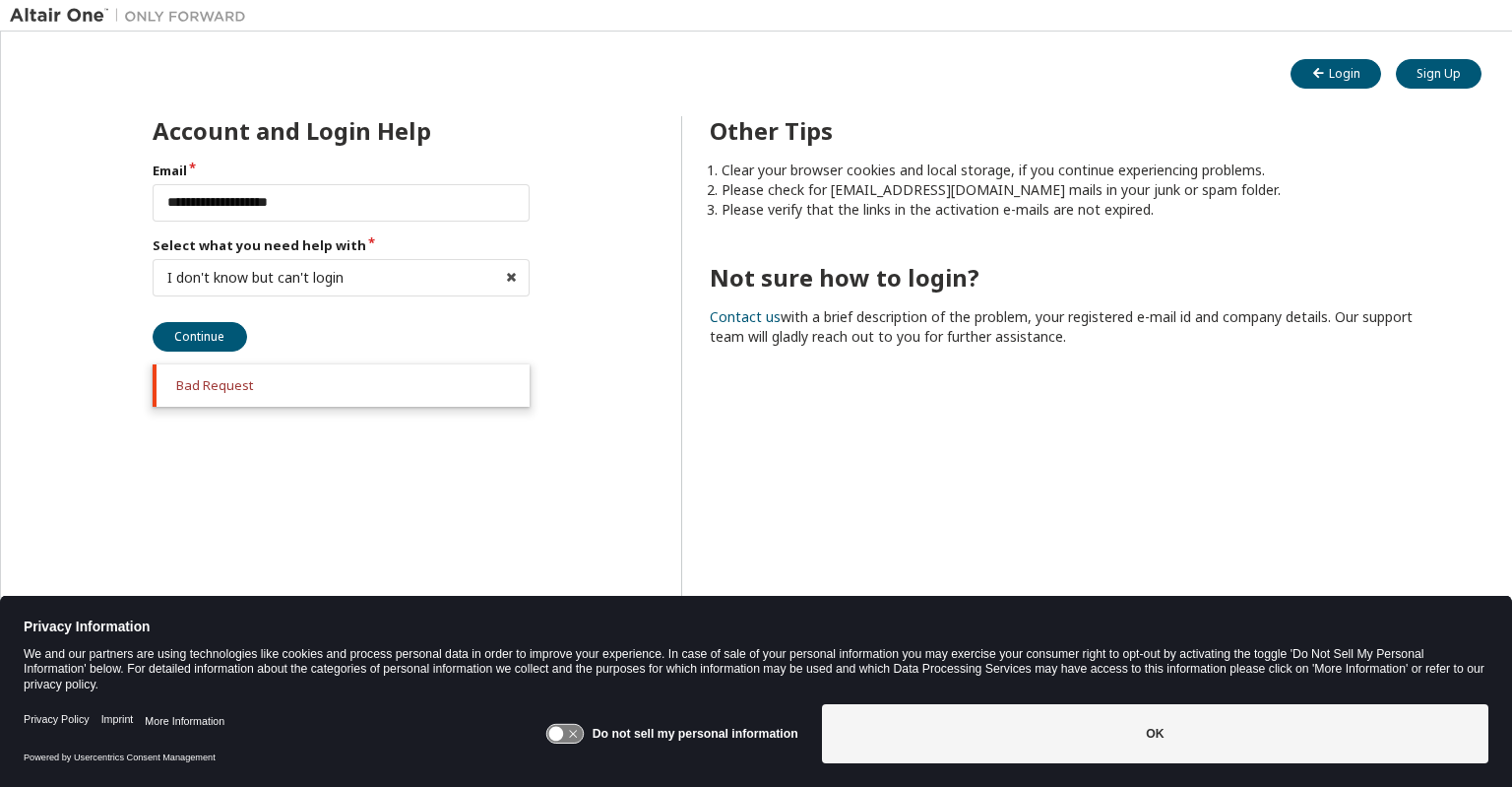 click on "Bad Request" at bounding box center (346, 385) 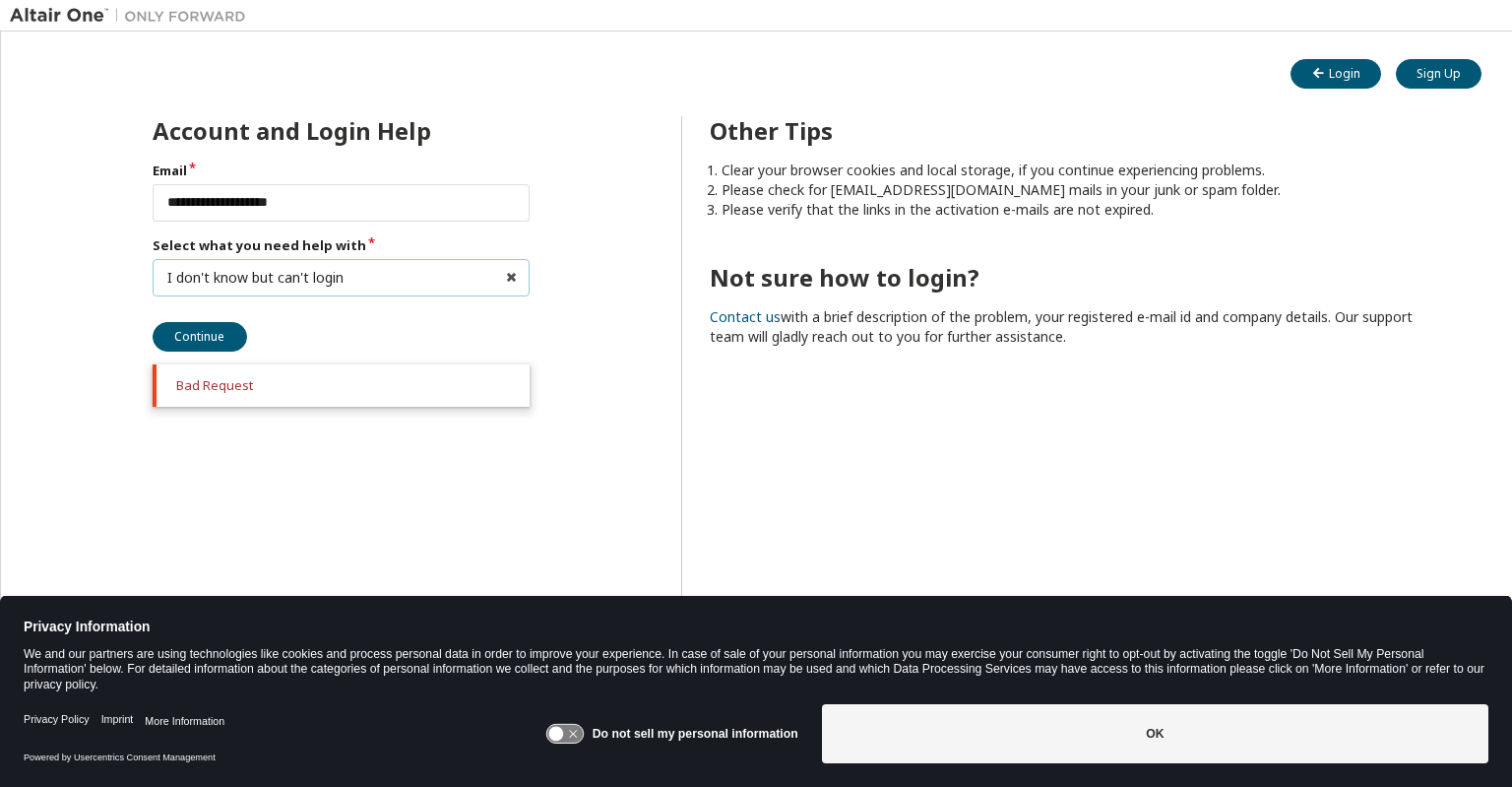 click on "I don't know but can't login I forgot my password I did not receive activation mail My activation mail expired My account is locked I want to reset multi-factor authentication I don't know but can't login" at bounding box center (342, 278) 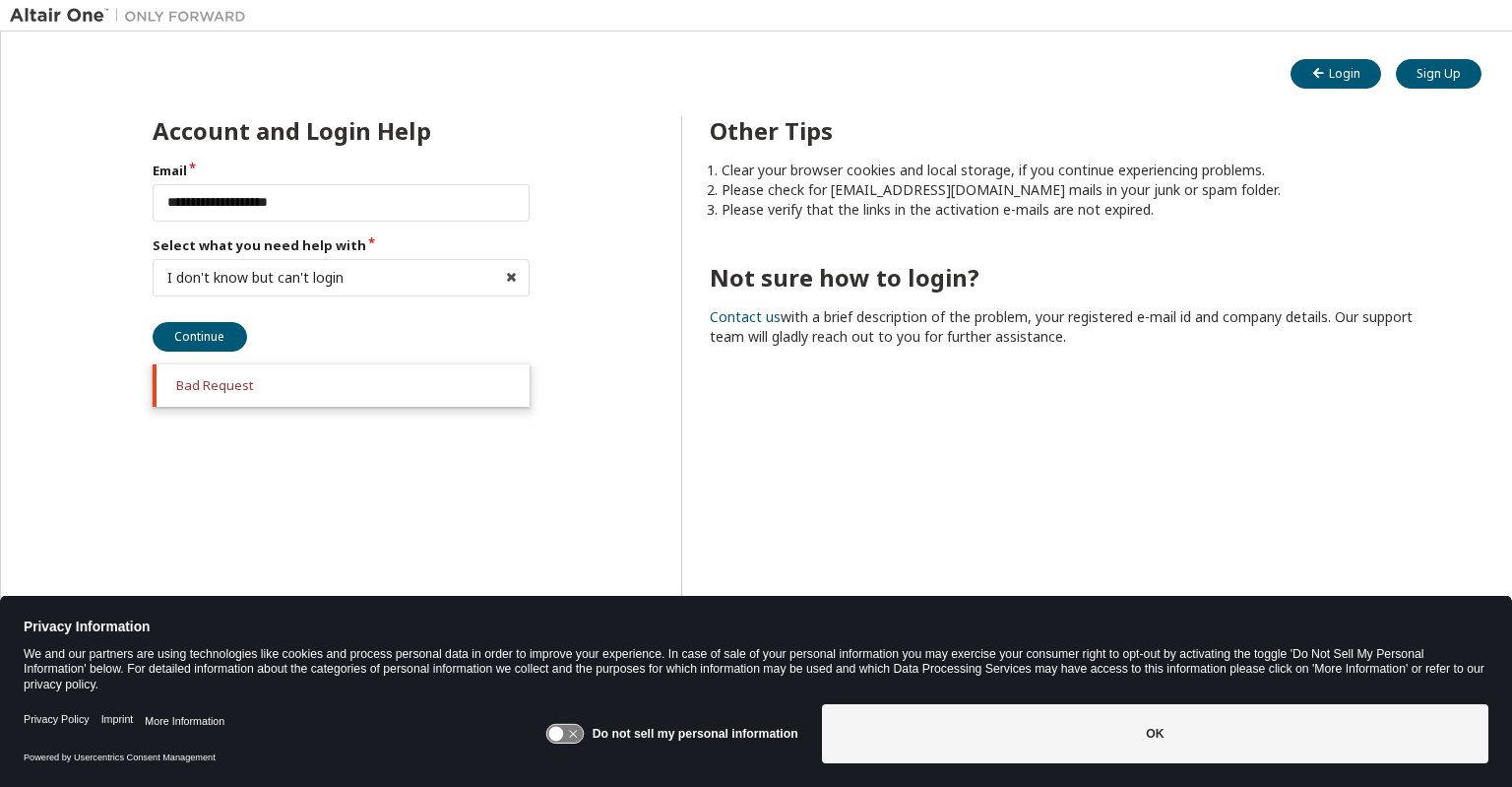 click on "**********" at bounding box center [756, 422] 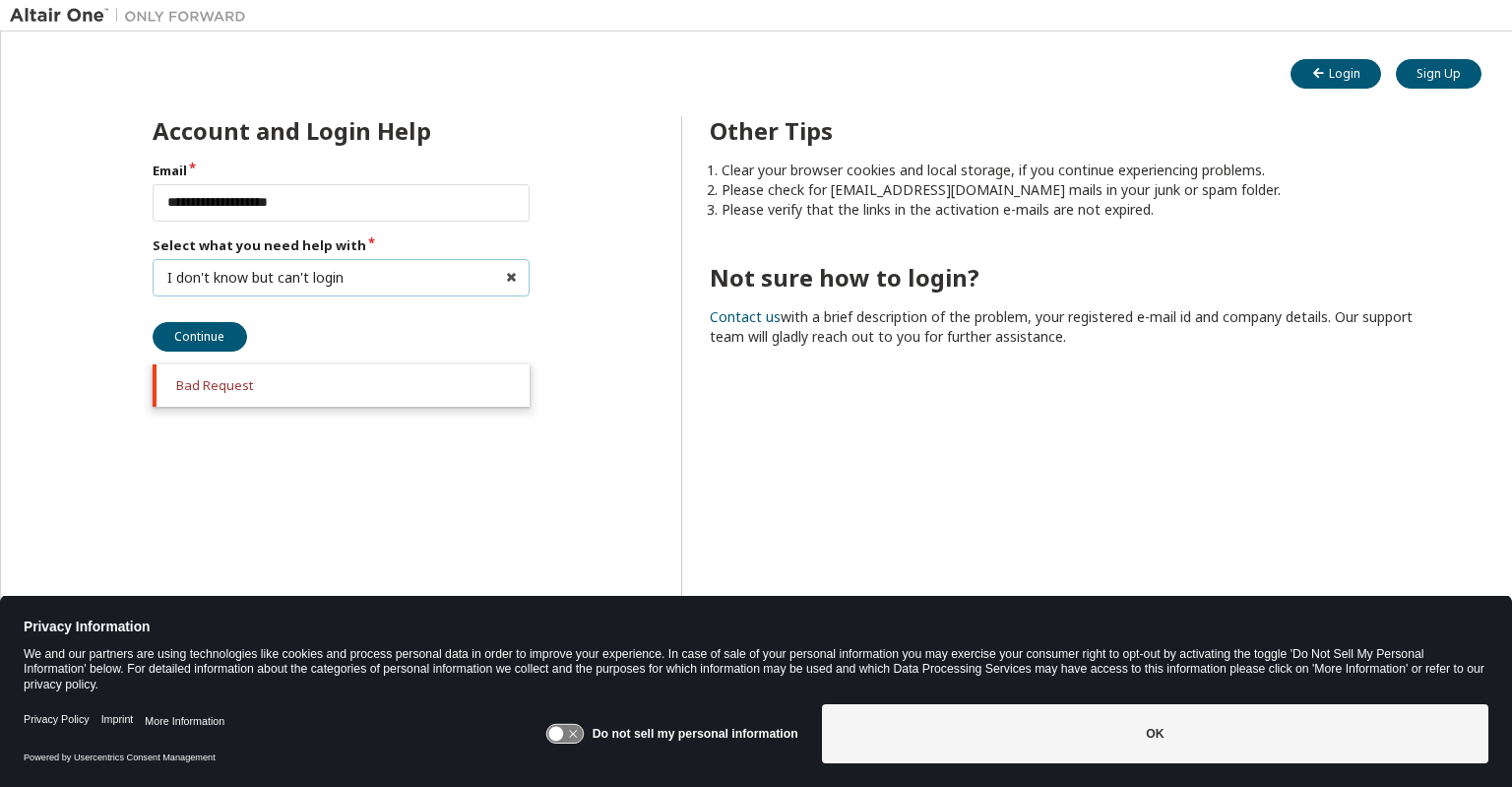 click on "I don't know but can't login I forgot my password I did not receive activation mail My activation mail expired My account is locked I want to reset multi-factor authentication I don't know but can't login" at bounding box center [342, 278] 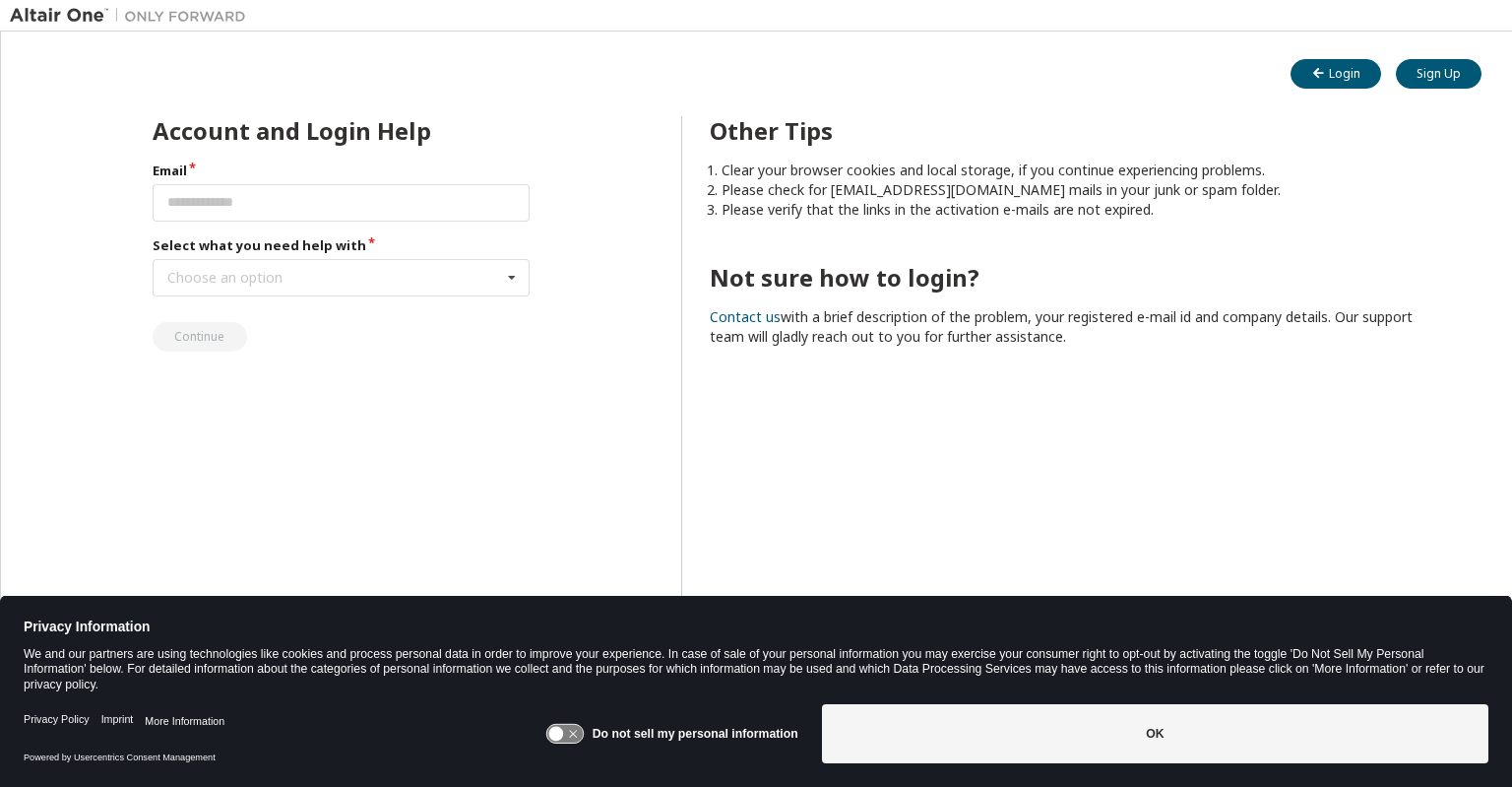 scroll, scrollTop: 0, scrollLeft: 0, axis: both 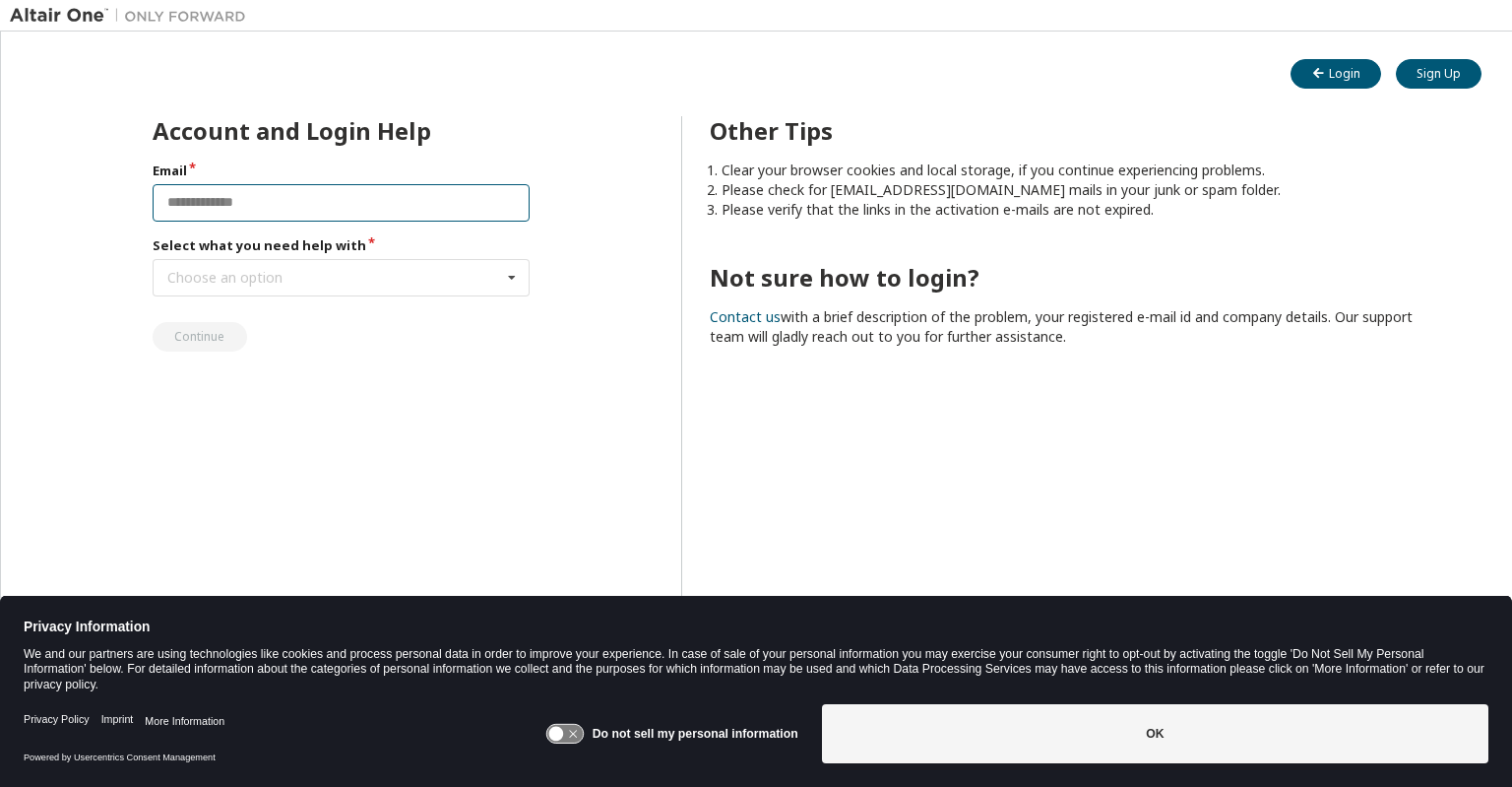 click at bounding box center (342, 203) 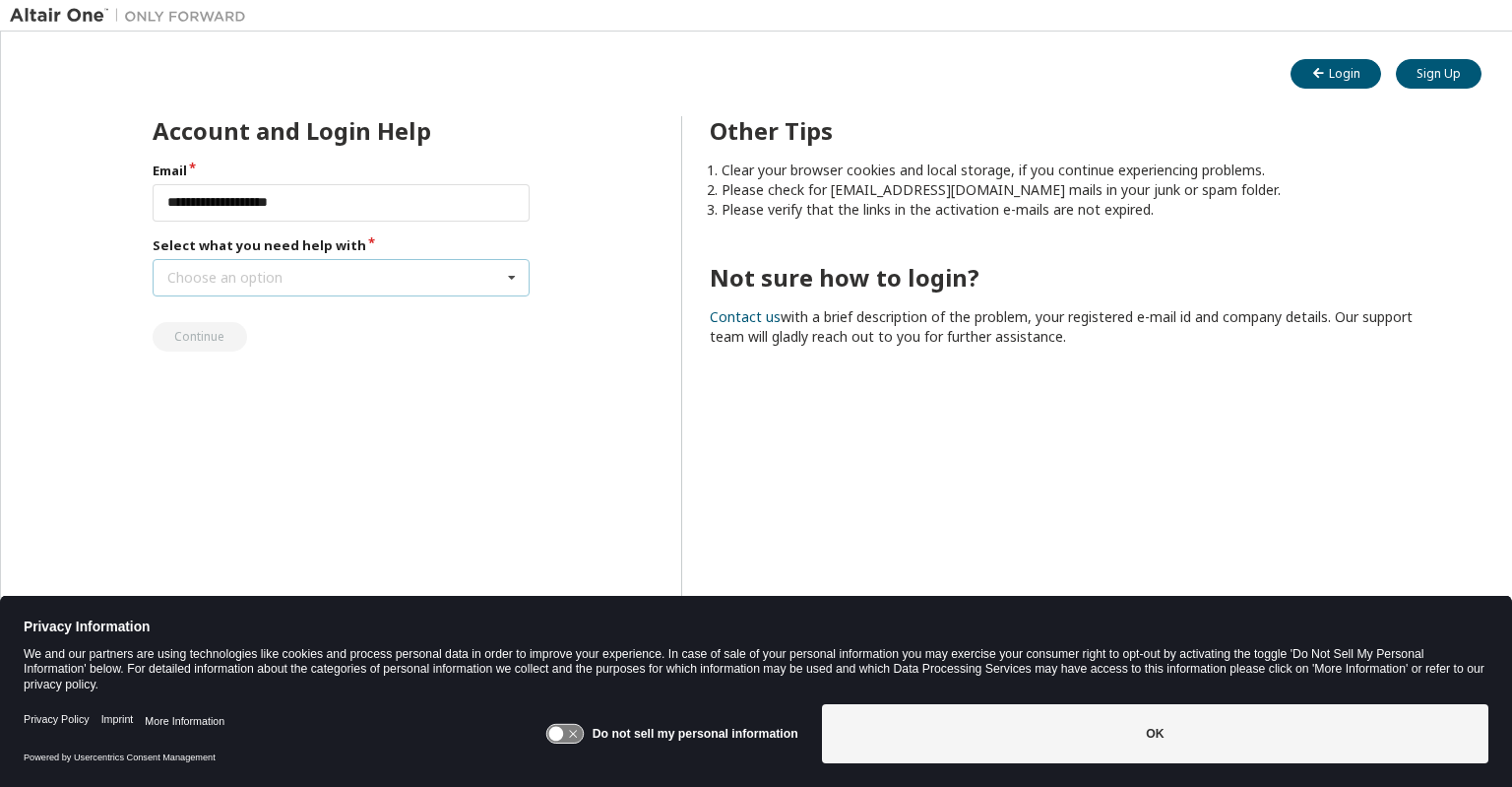 click on "Choose an option I forgot my password I did not receive activation mail My activation mail expired My account is locked I want to reset multi-factor authentication I don't know but can't login" at bounding box center [342, 278] 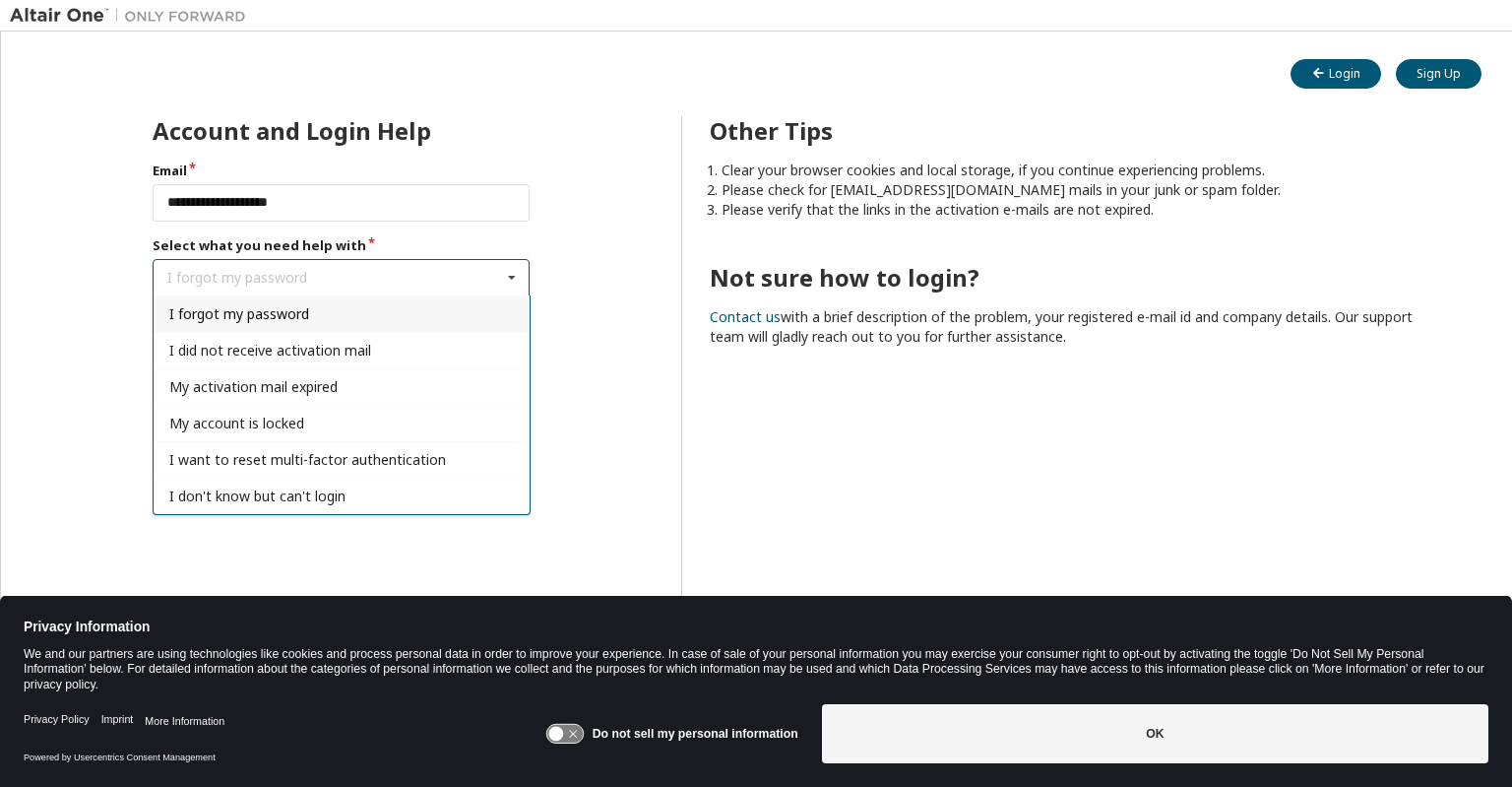 click on "I forgot my password" at bounding box center [342, 313] 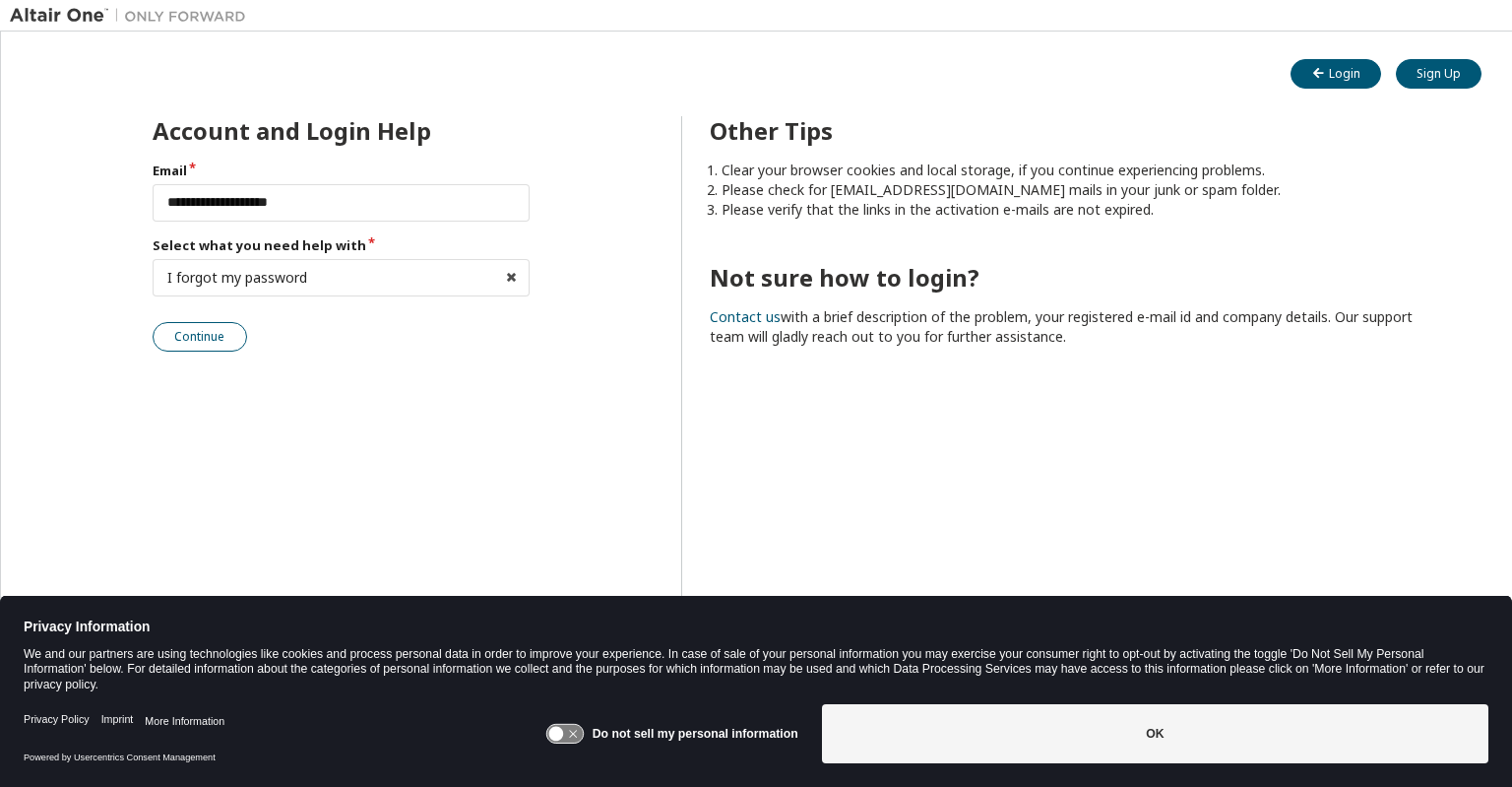 click on "Continue" at bounding box center (200, 337) 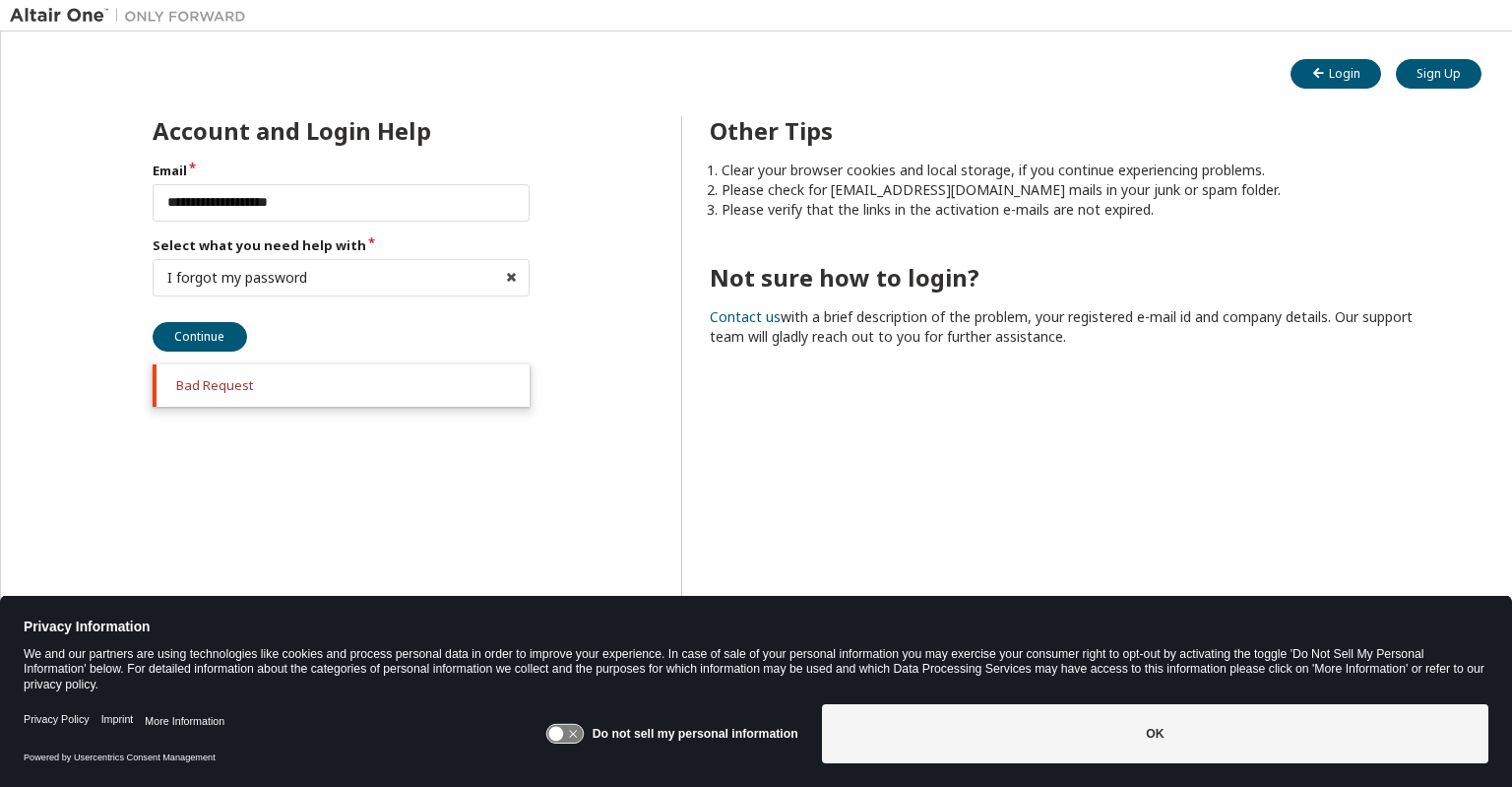click on "Bad Request" at bounding box center (346, 385) 